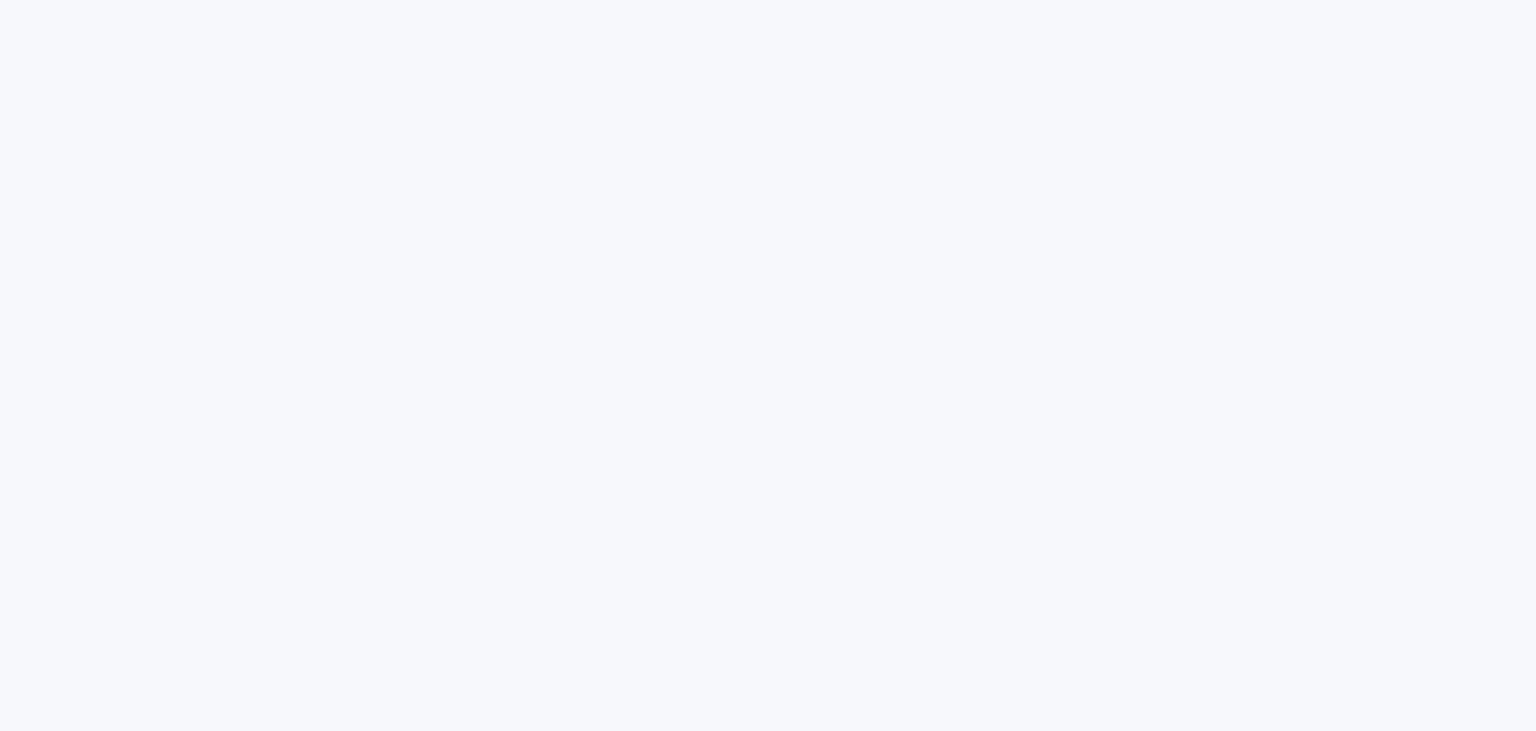 scroll, scrollTop: 0, scrollLeft: 0, axis: both 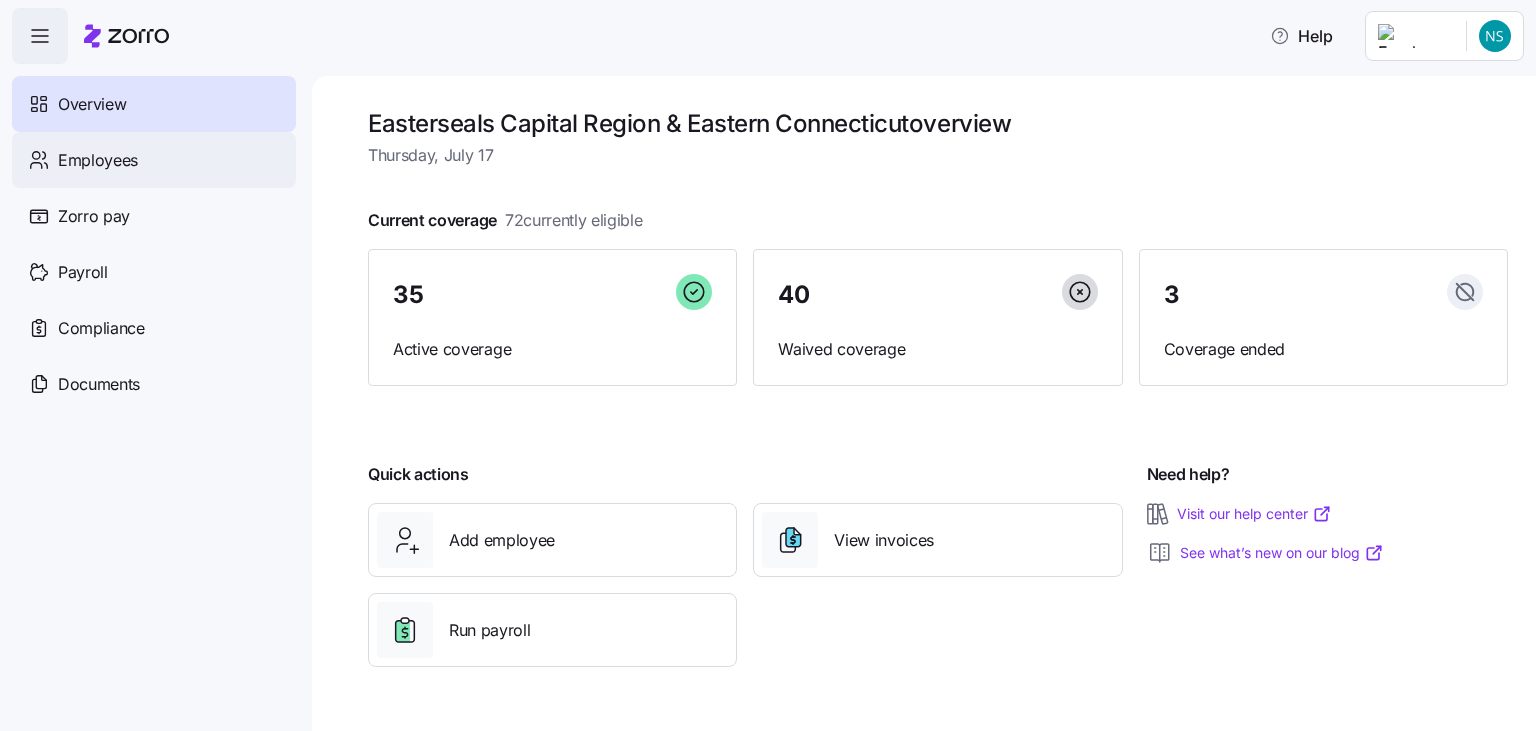 click on "Employees" at bounding box center (154, 160) 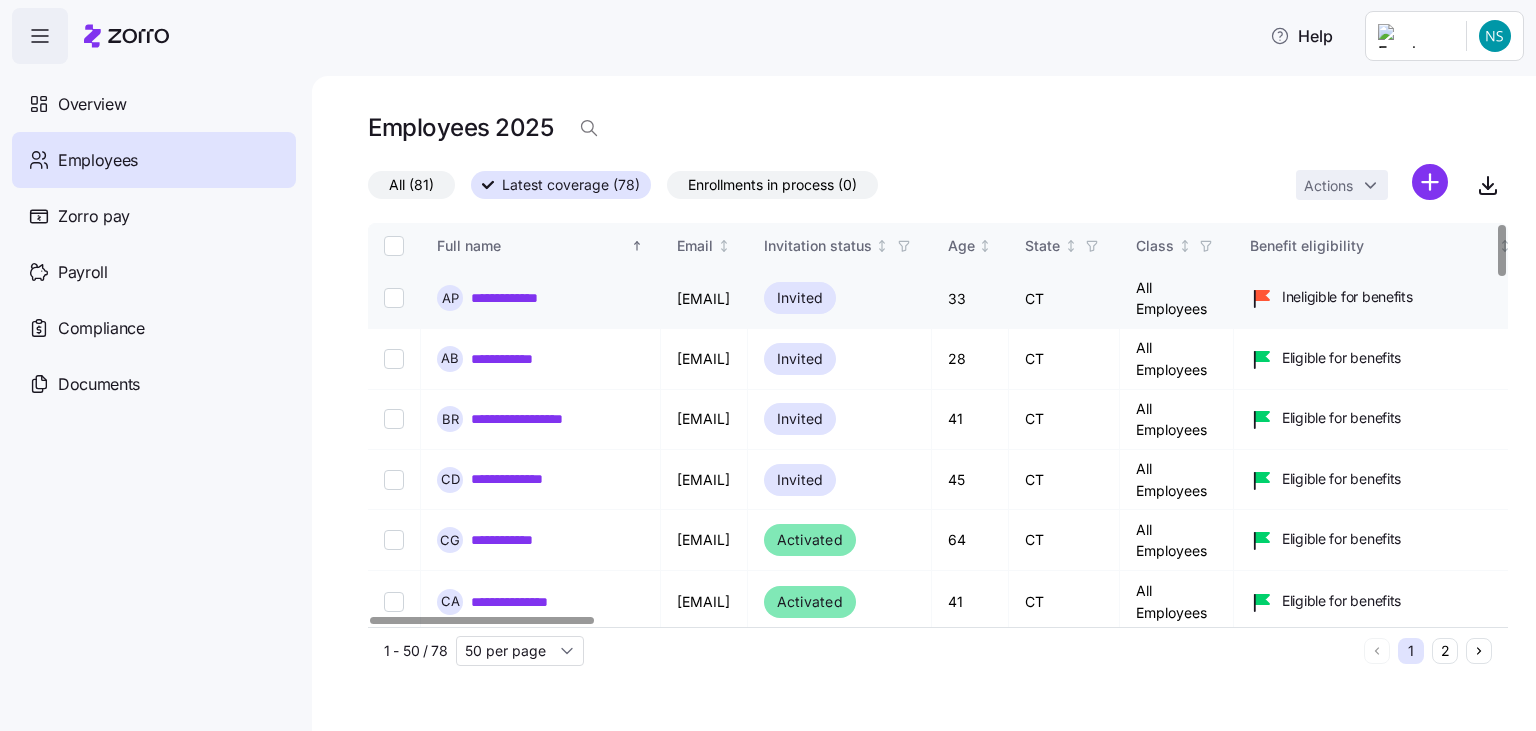 click on "**********" at bounding box center [517, 298] 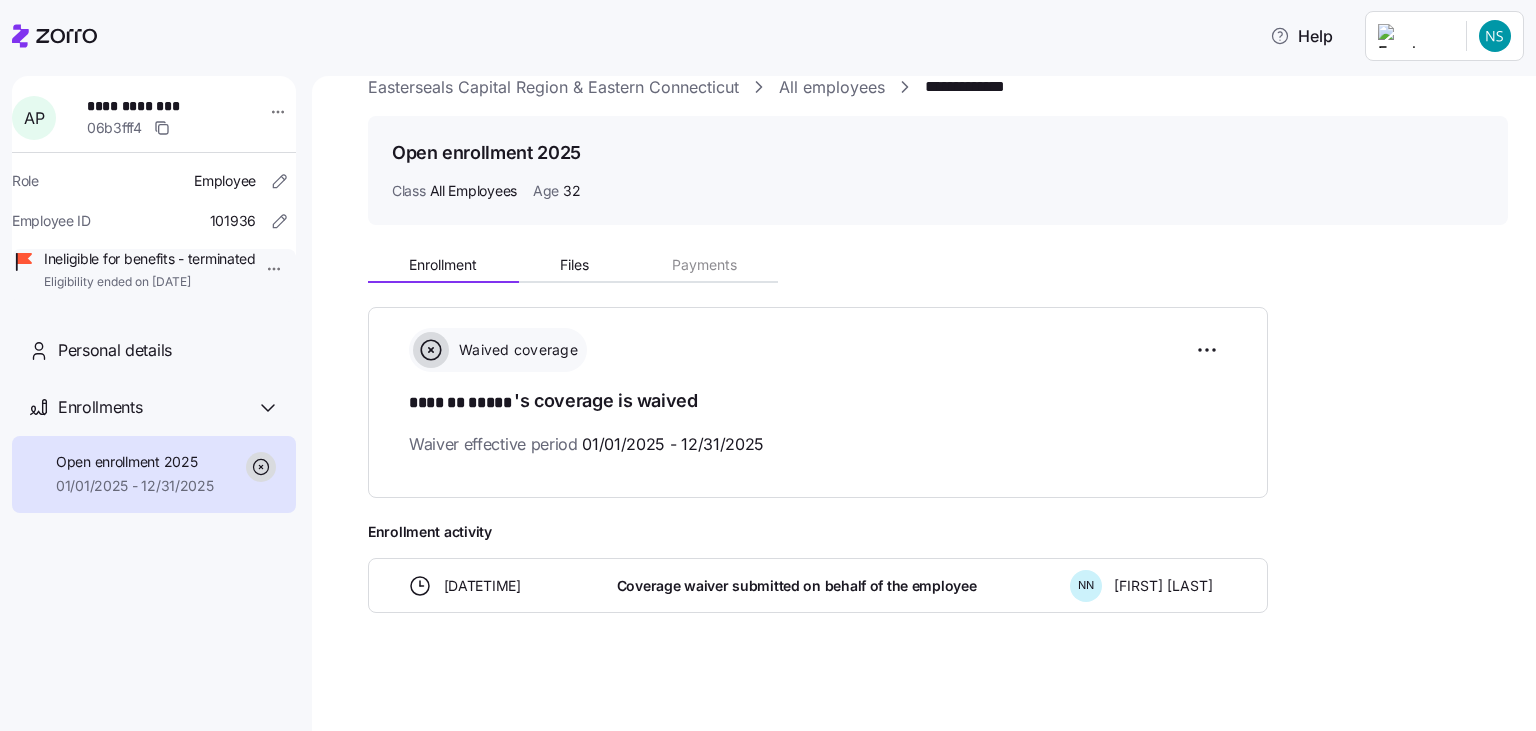 scroll, scrollTop: 0, scrollLeft: 0, axis: both 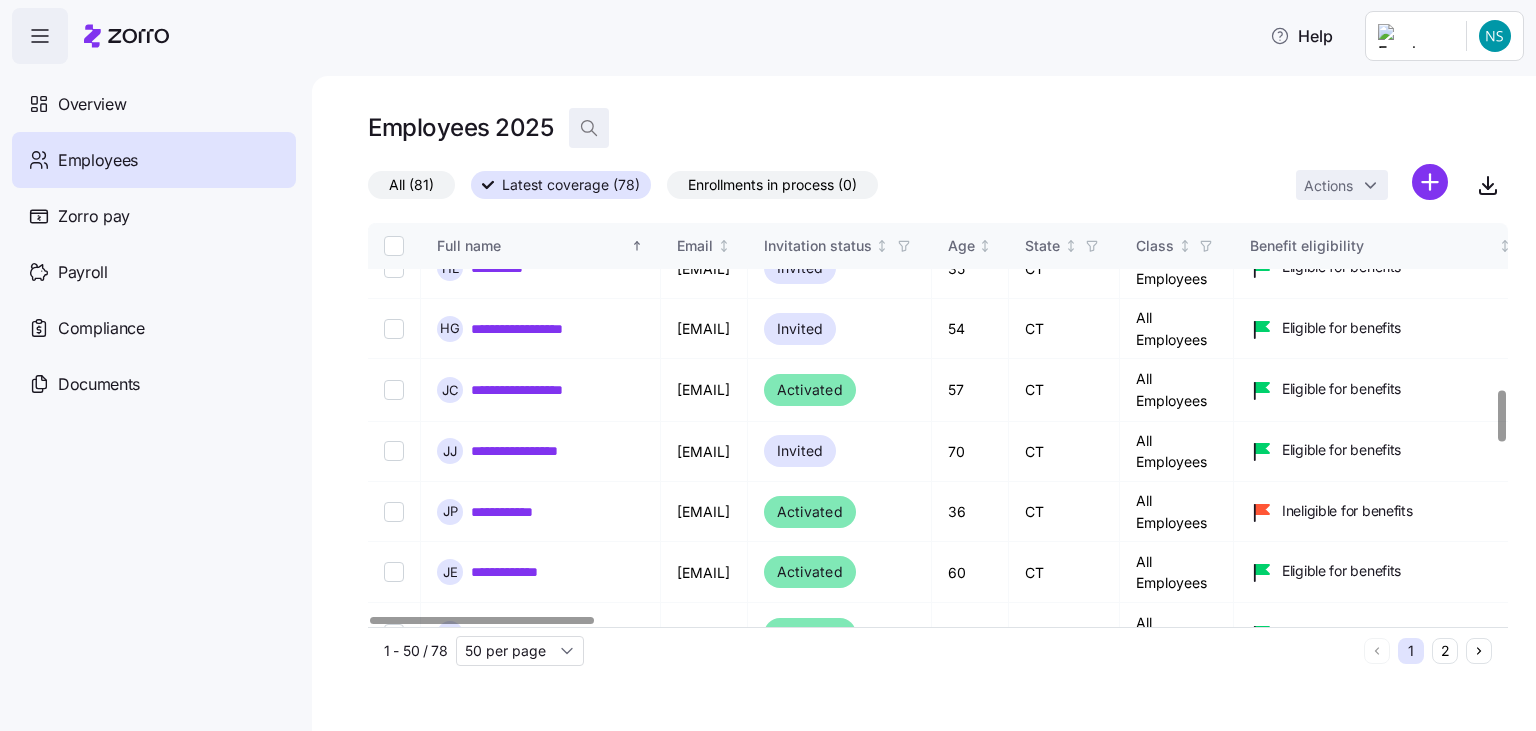 click 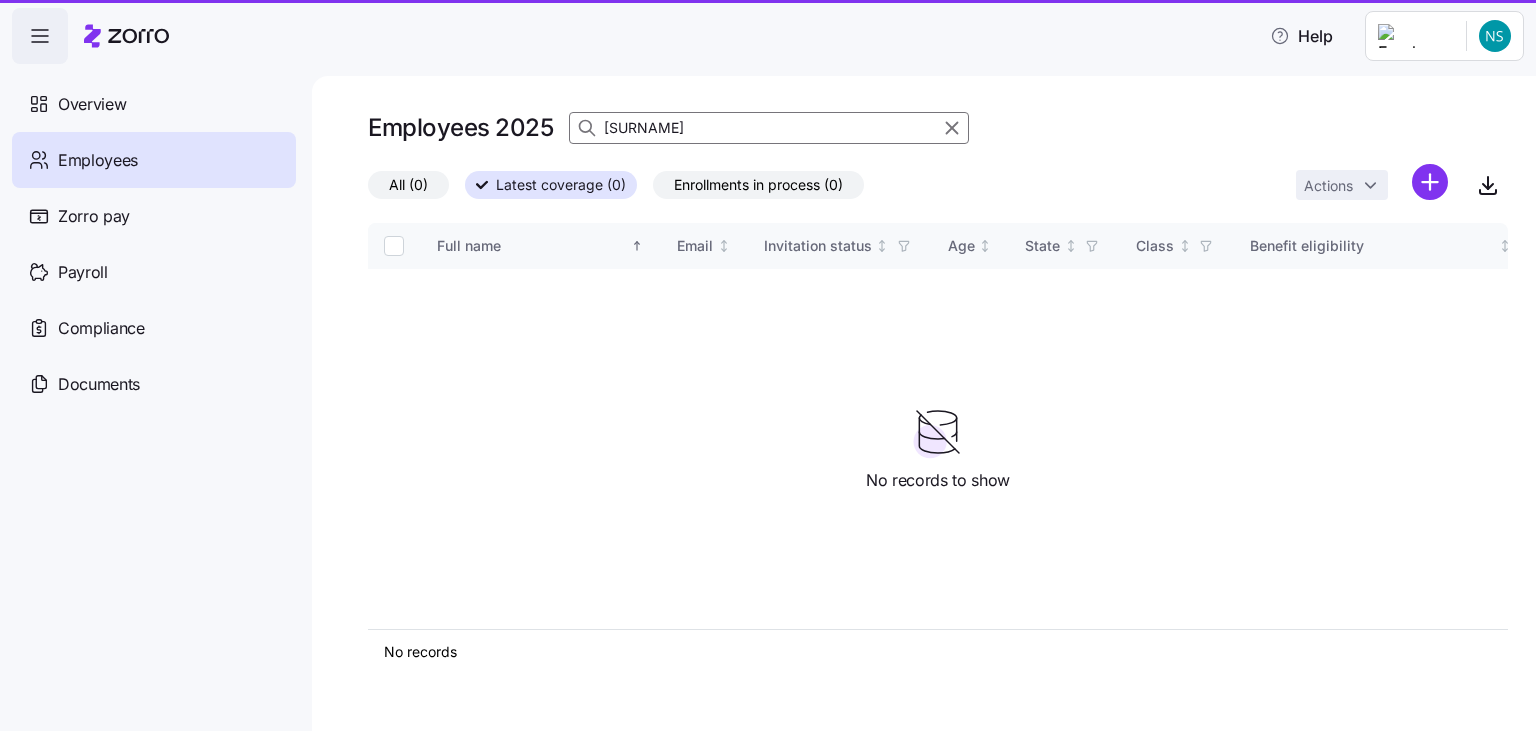 scroll, scrollTop: 0, scrollLeft: 0, axis: both 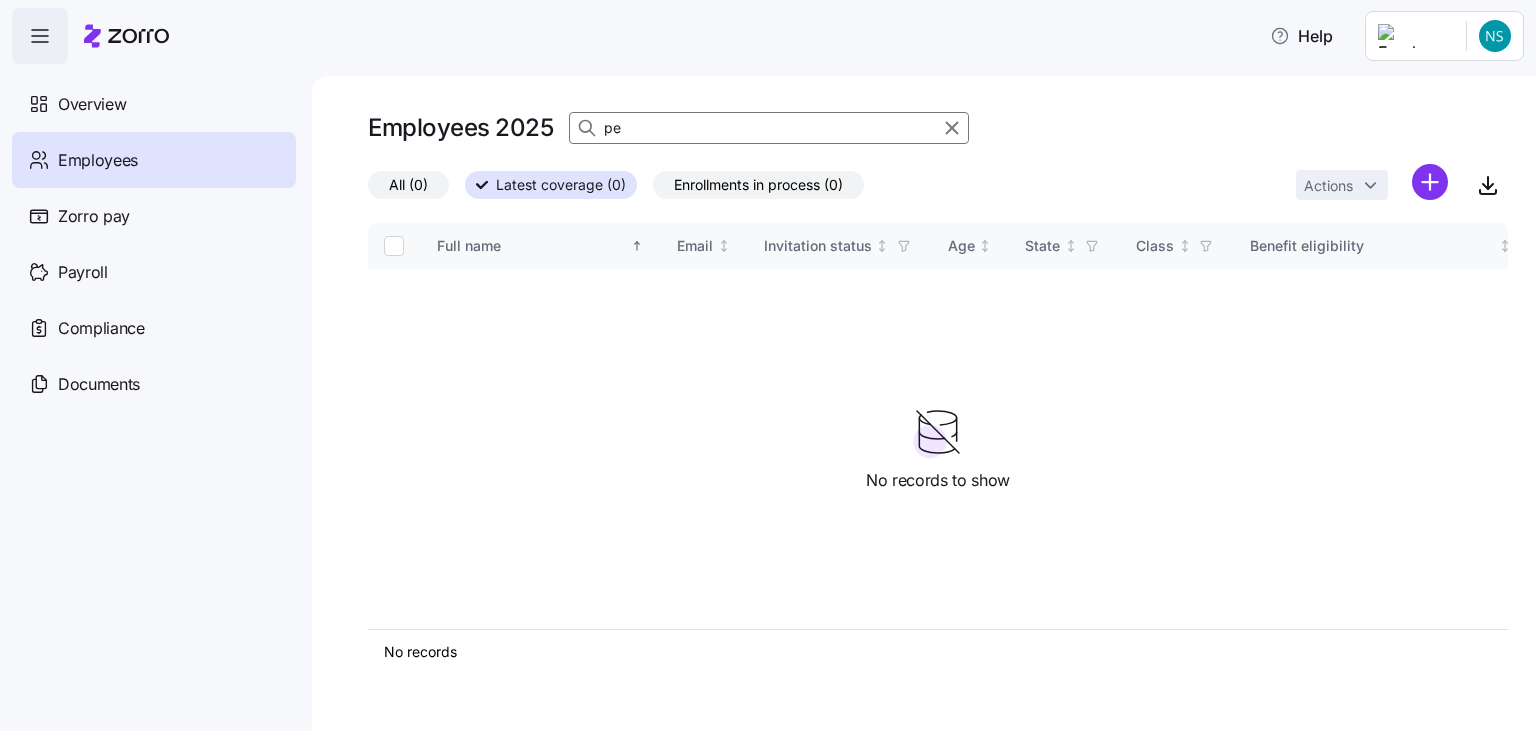 type on "p" 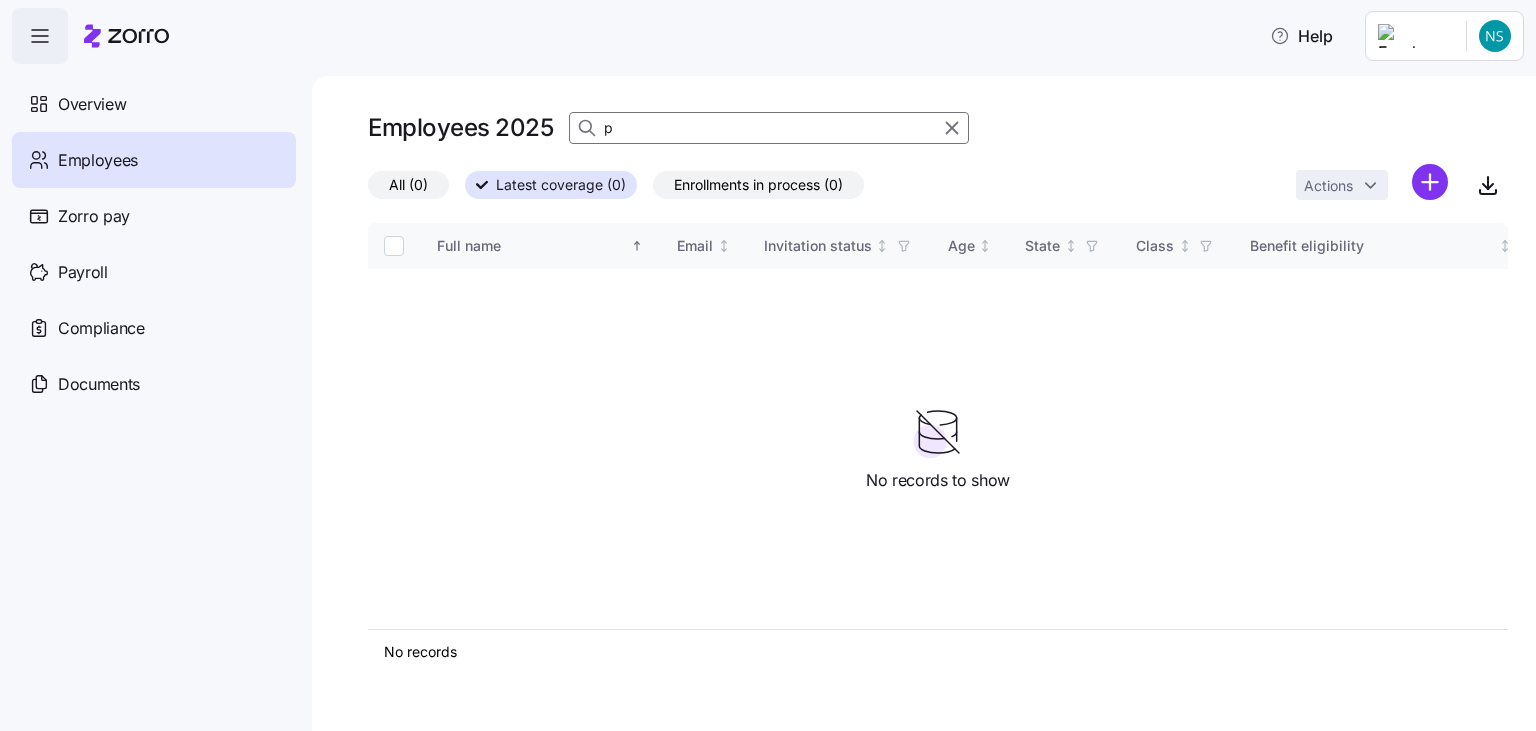 type 